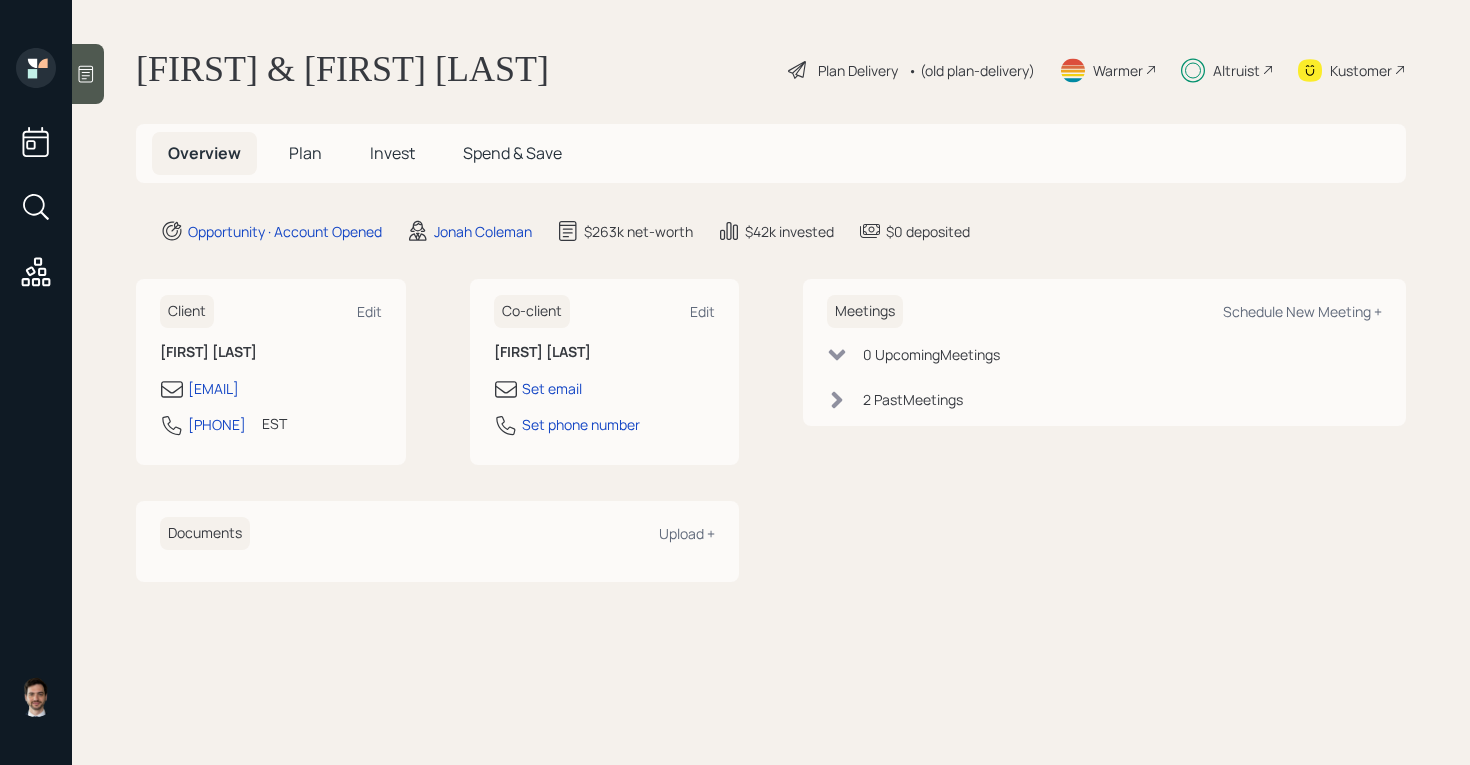 scroll, scrollTop: 0, scrollLeft: 0, axis: both 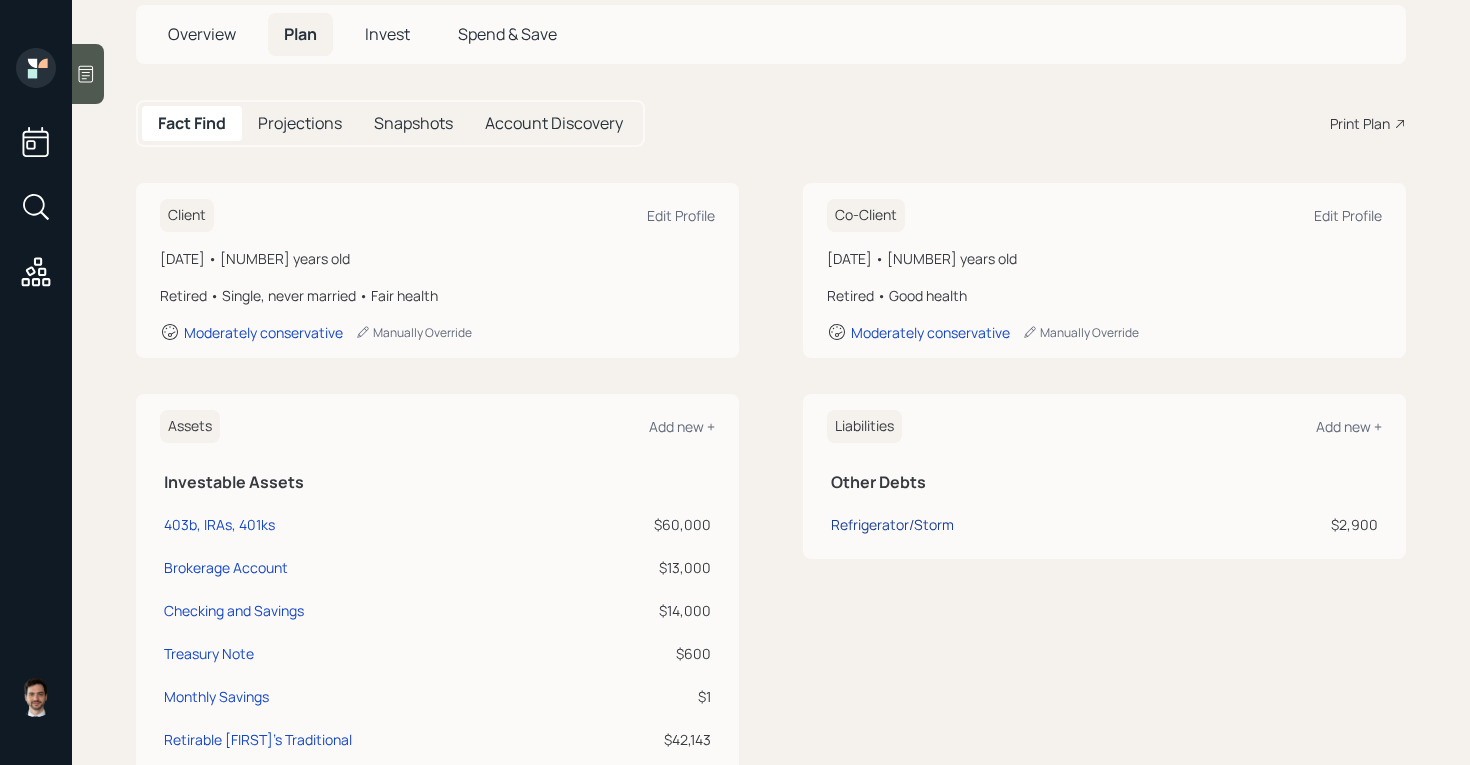 click on "Refrigerator/Storm" at bounding box center (219, 524) 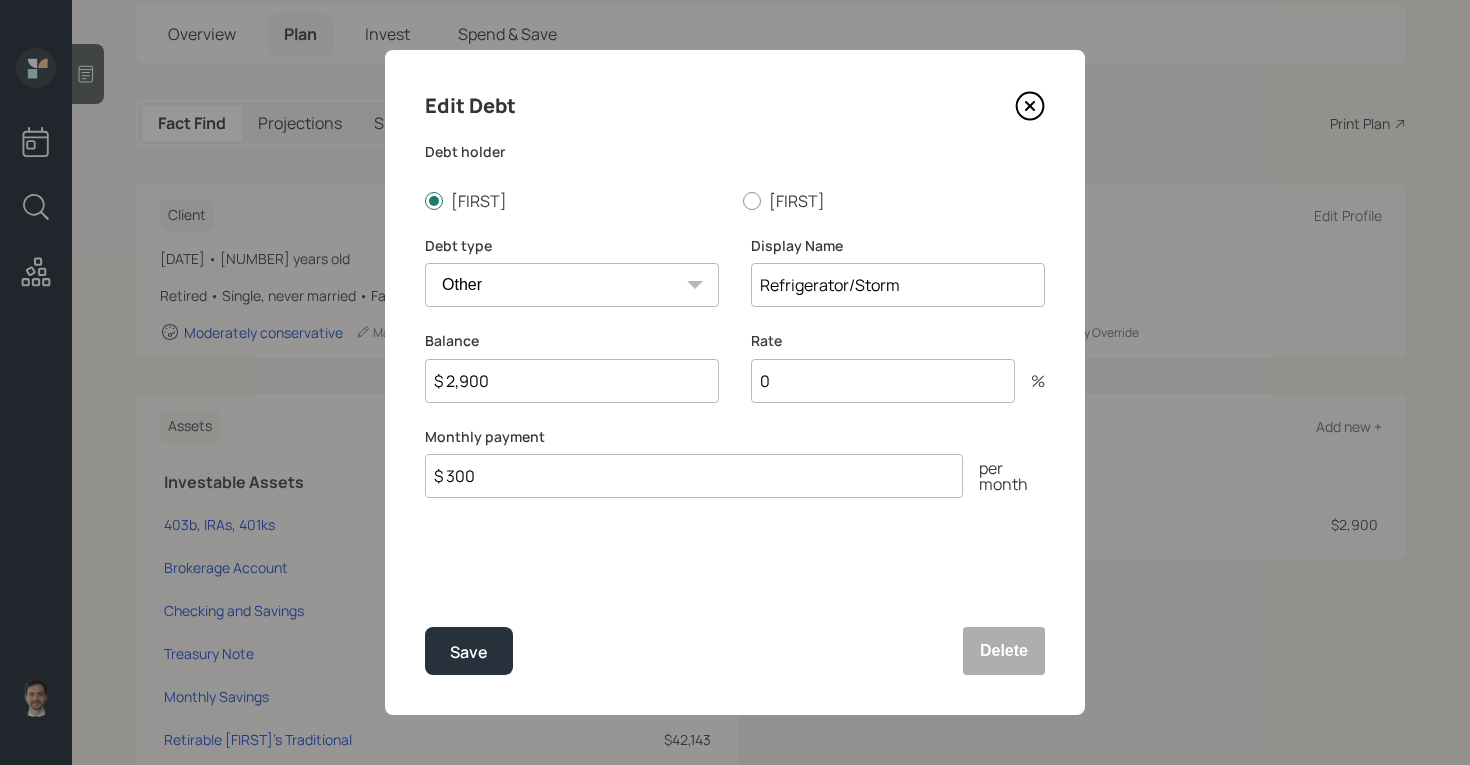 click at bounding box center [1030, 106] 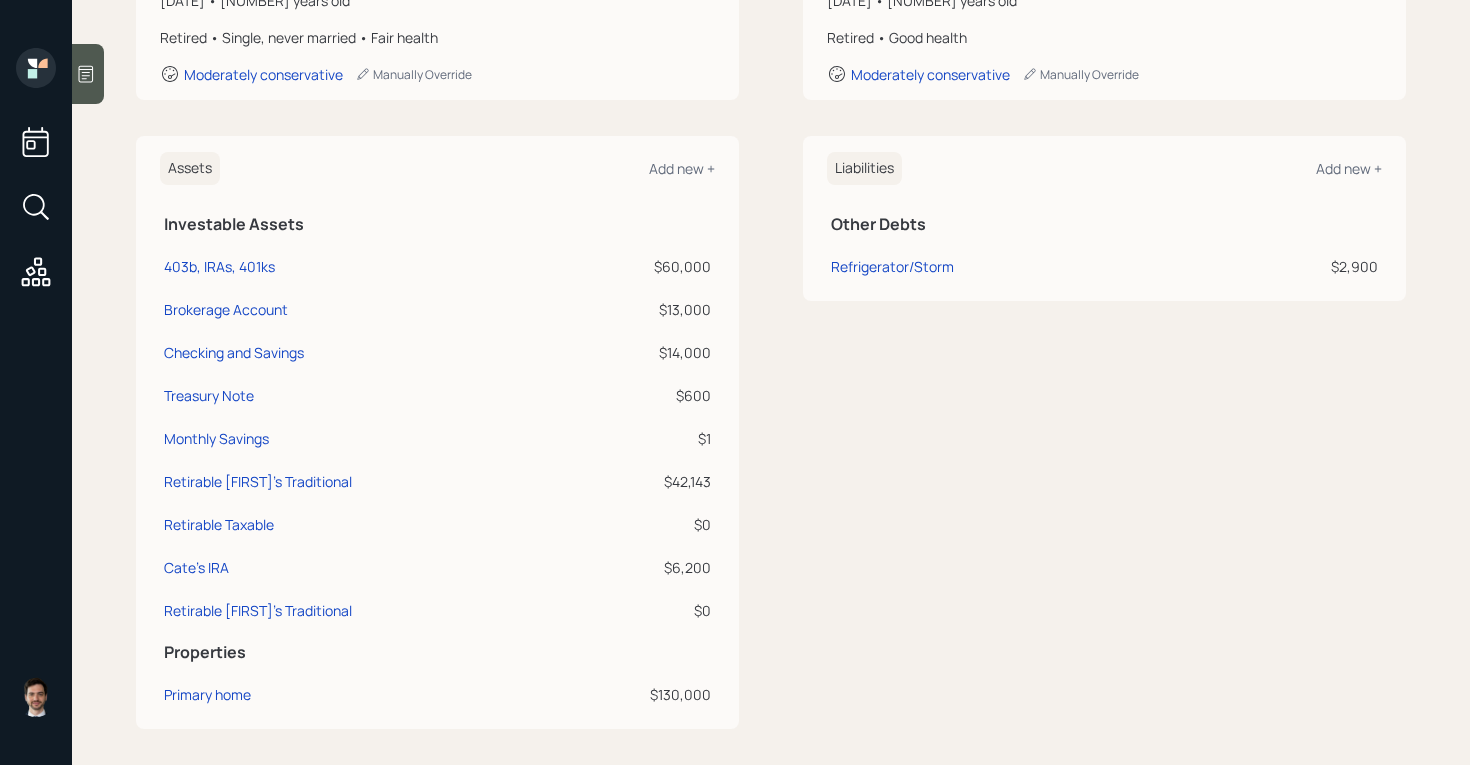scroll, scrollTop: 391, scrollLeft: 0, axis: vertical 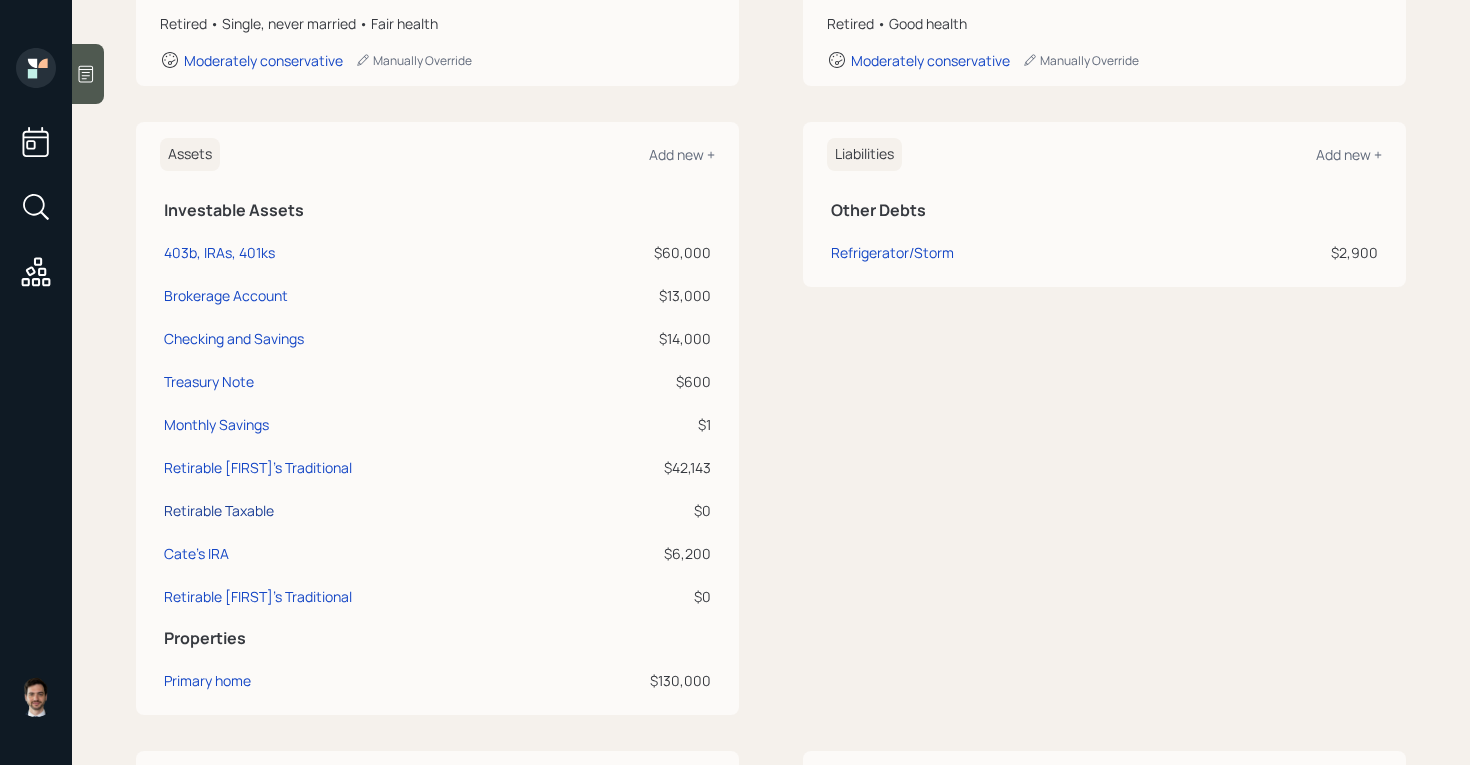click on "Retirable Taxable" at bounding box center (219, 252) 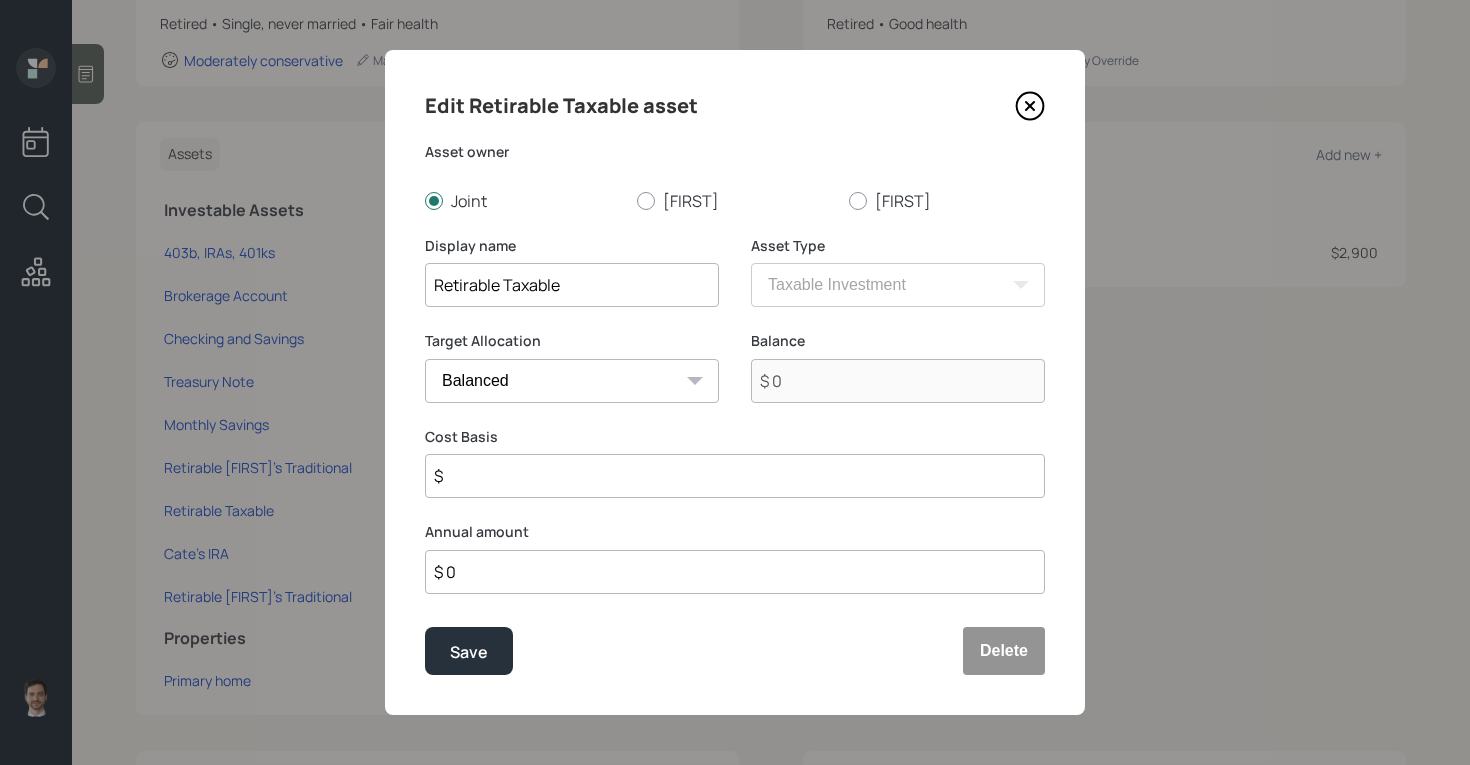 click at bounding box center (1030, 106) 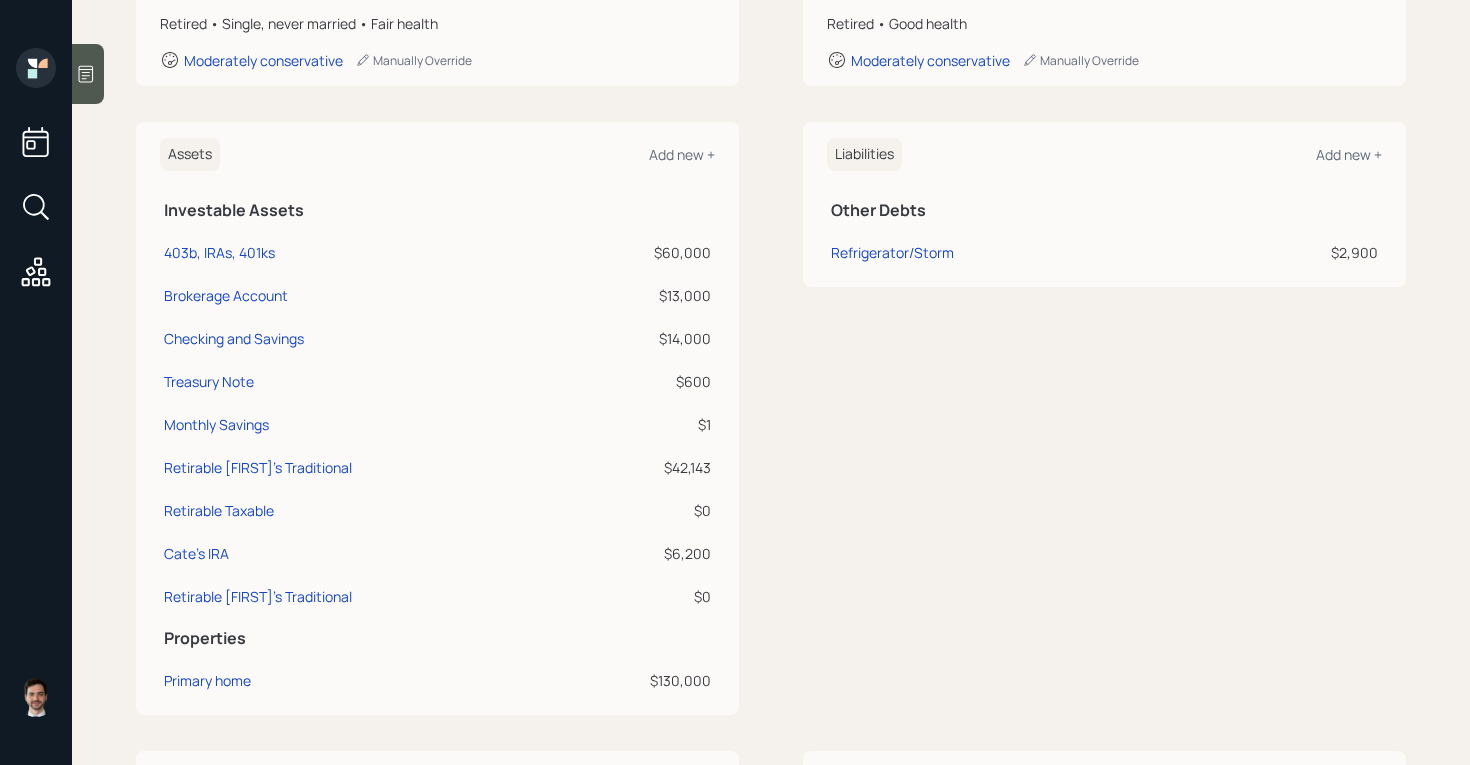 click on "Liabilities Add new + Other Debts Refrigerator/Storm $[NUMBER]" at bounding box center [1104, -2] 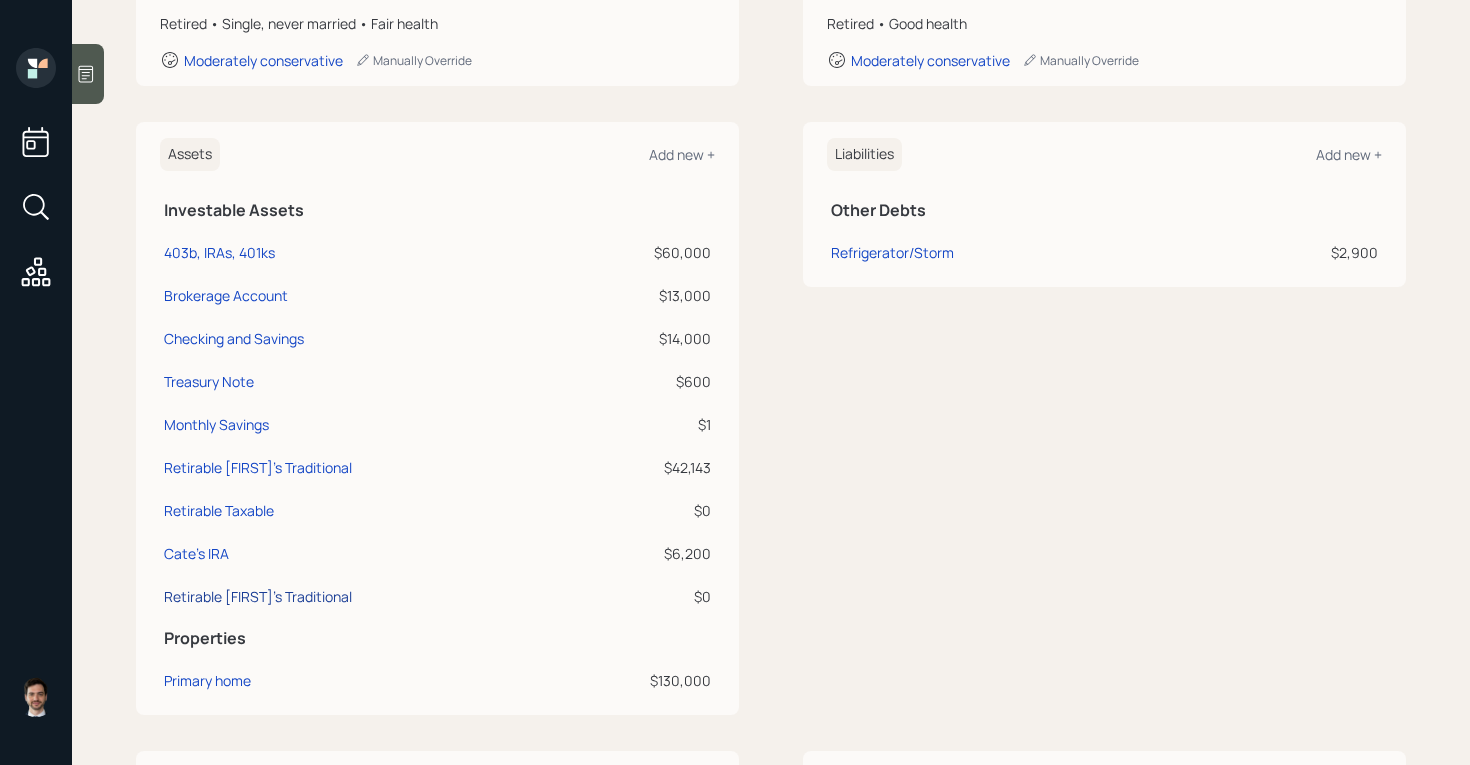 click on "Retirable [FIRST]'s Traditional" at bounding box center [219, 252] 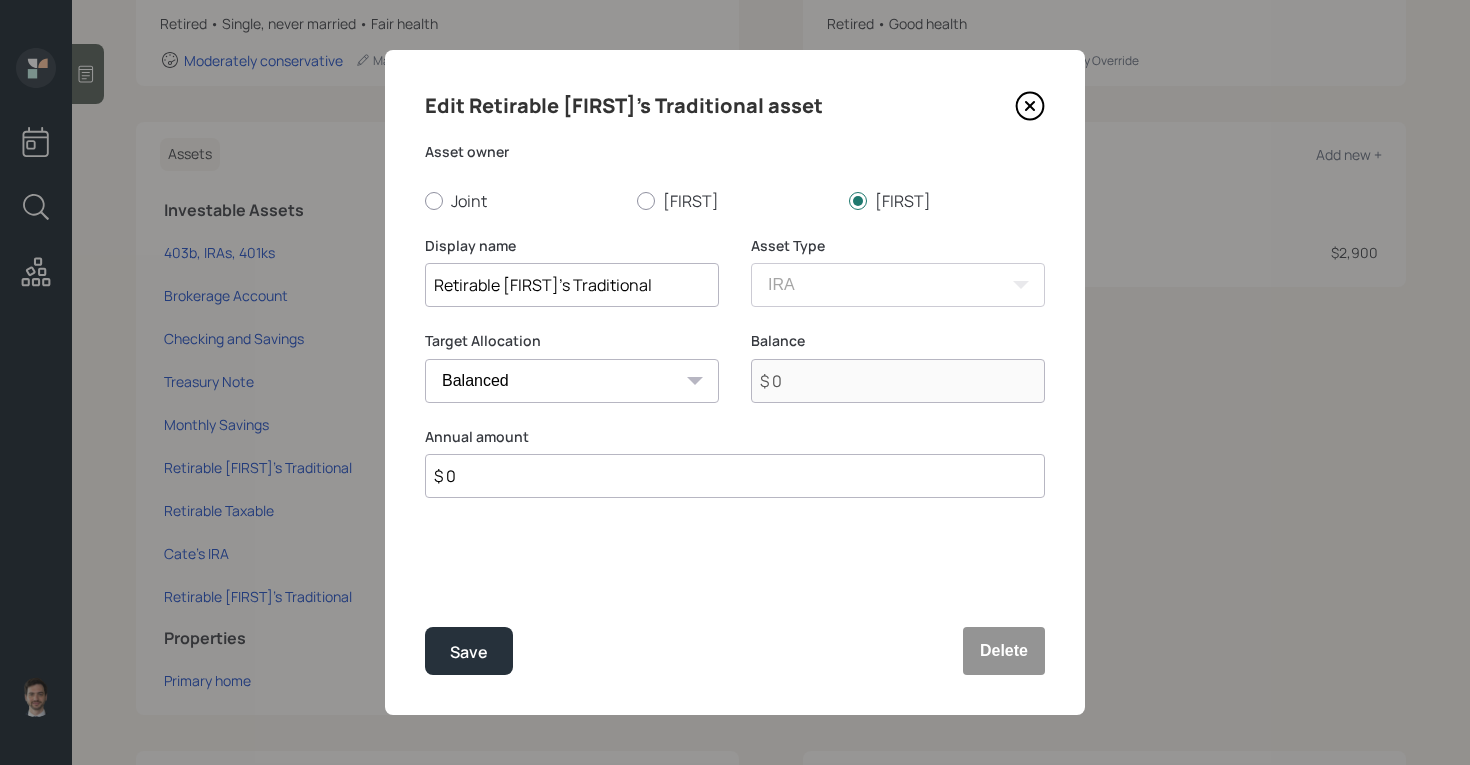 click at bounding box center (1030, 106) 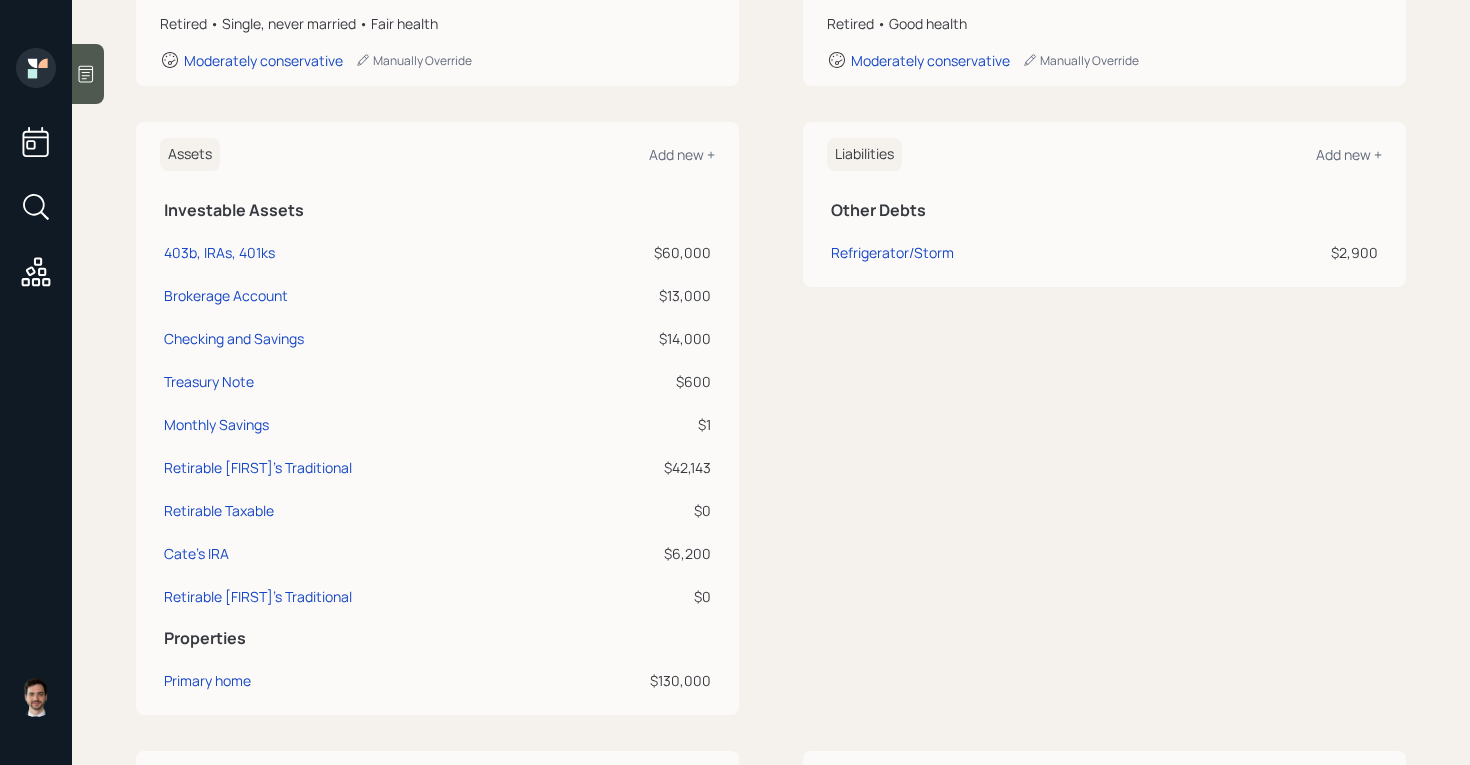 click on "Assets Add new + Investable Assets 403b, IRAs, 401ks $[NUMBER] Brokerage Account $[NUMBER] Checking and Savings $[NUMBER] Treasury Note $[NUMBER] Monthly Savings $[NUMBER] Retirable [FIRST]'s Traditional $[NUMBER] Retirable Taxable $[NUMBER] [FIRST]'s IRA $[NUMBER] Retirable [FIRST]'s Traditional $[NUMBER] Properties Primary home $[NUMBER] Liabilities Add new + Other Debts Refrigerator/Storm $[NUMBER]" at bounding box center [771, 418] 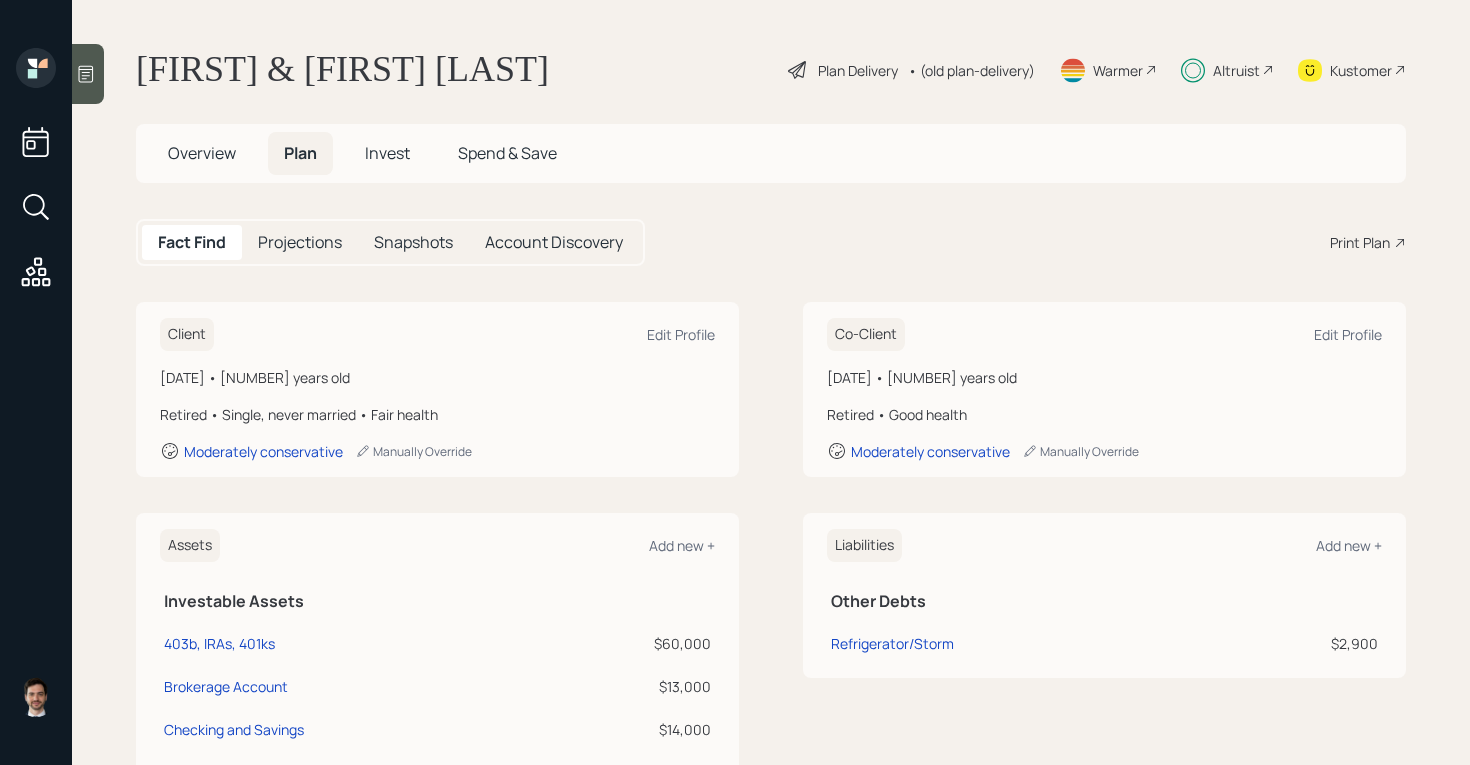 click on "Overview" at bounding box center (202, 153) 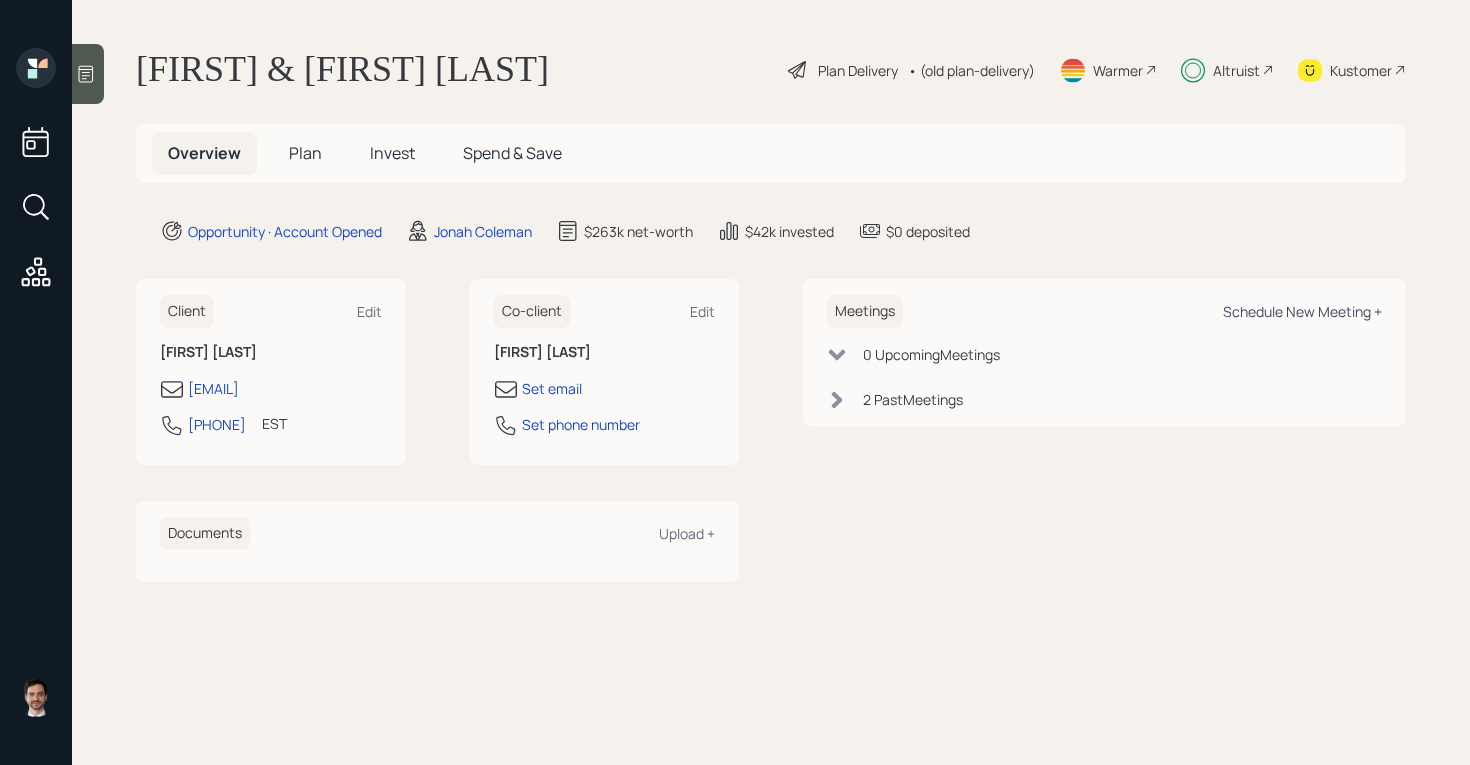 click on "Schedule New Meeting +" at bounding box center [369, 311] 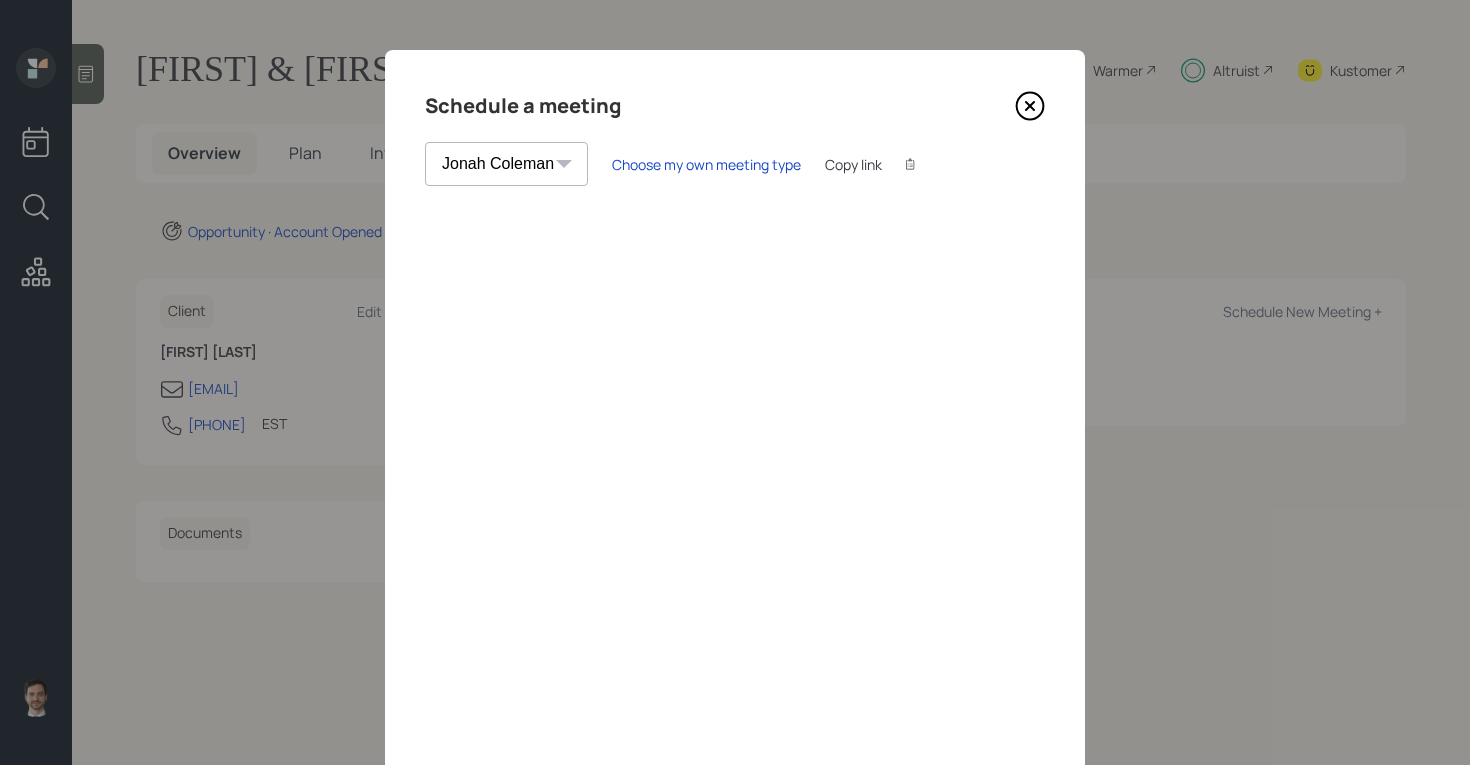 click at bounding box center (1030, 106) 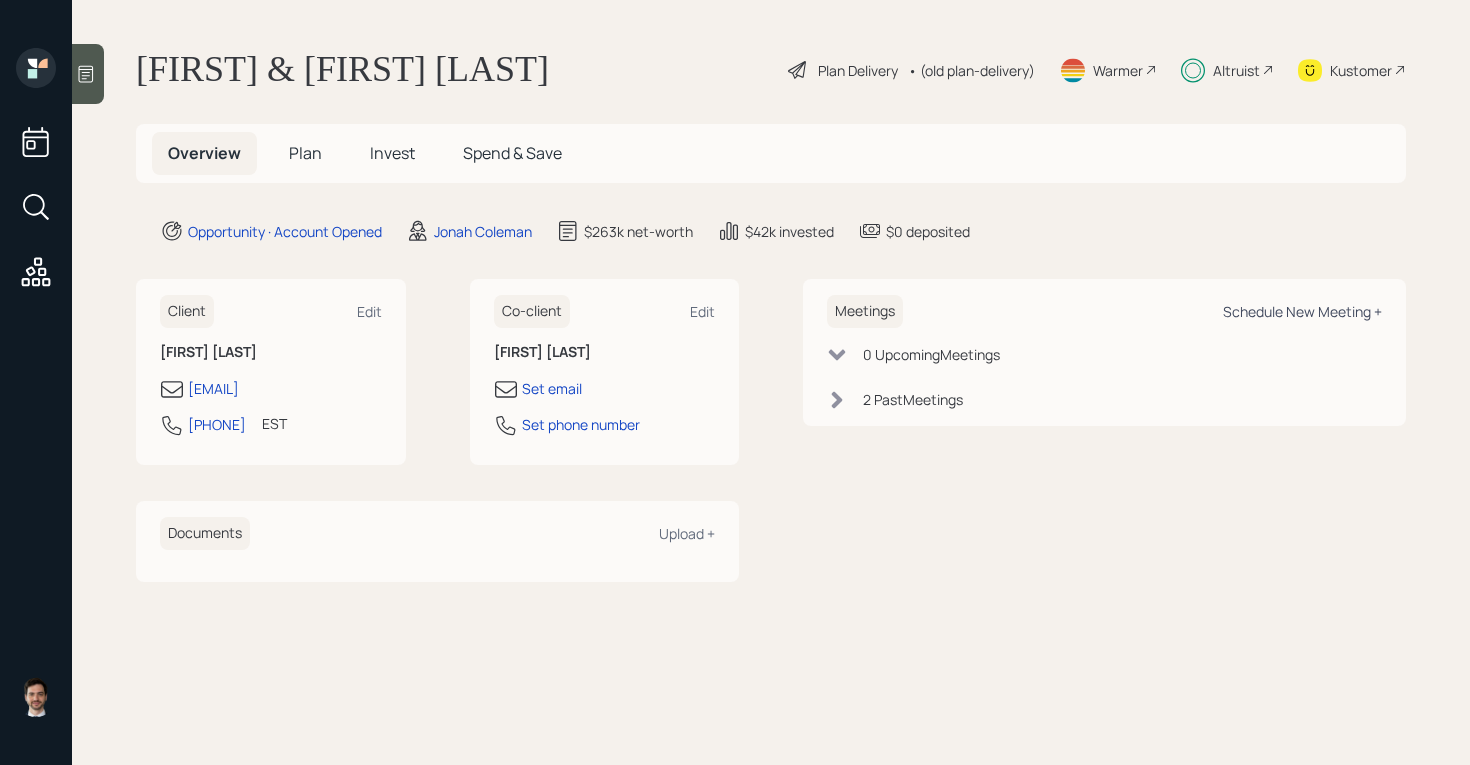 click on "Schedule New Meeting +" at bounding box center [369, 311] 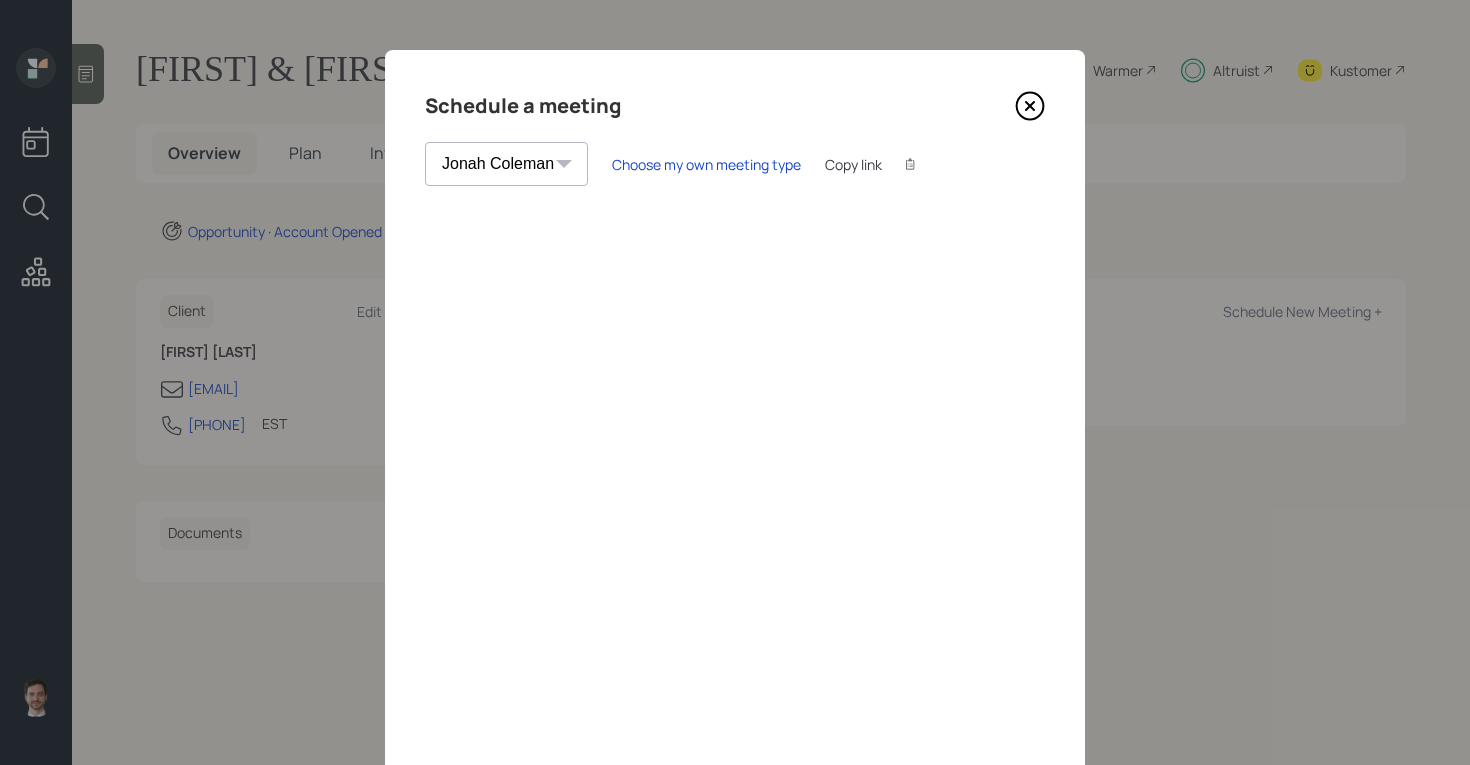 click at bounding box center (1030, 106) 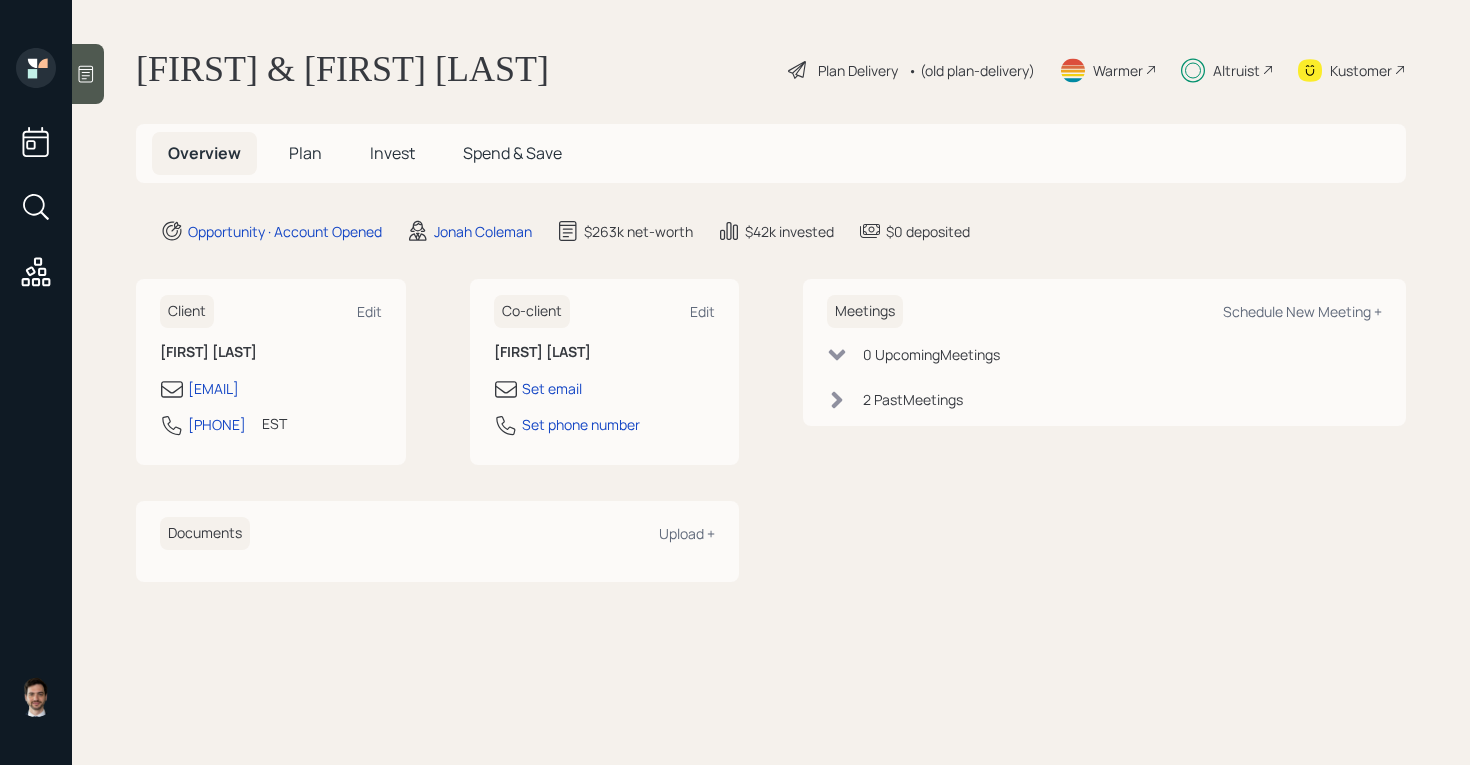 click on "[FIRST] & [FIRST] [LAST] Plan Delivery • (old plan-delivery) Warmer Altruist Kustomer Overview Plan Invest Spend & Save Opportunity ·
Account Opened [FIRST] [LAST] $[NUMBER]k net-worth $[NUMBER]k invested $[NUMBER] deposited Client Edit [FIRST] [LAST] [EMAIL] [PHONE] EST Currently [TIME] Co-client Edit [FIRST] [LAST] Set email Set phone number Documents Upload + Meetings Schedule New Meeting + 0   Upcoming  Meeting s 2   Past  Meeting s" at bounding box center (771, 382) 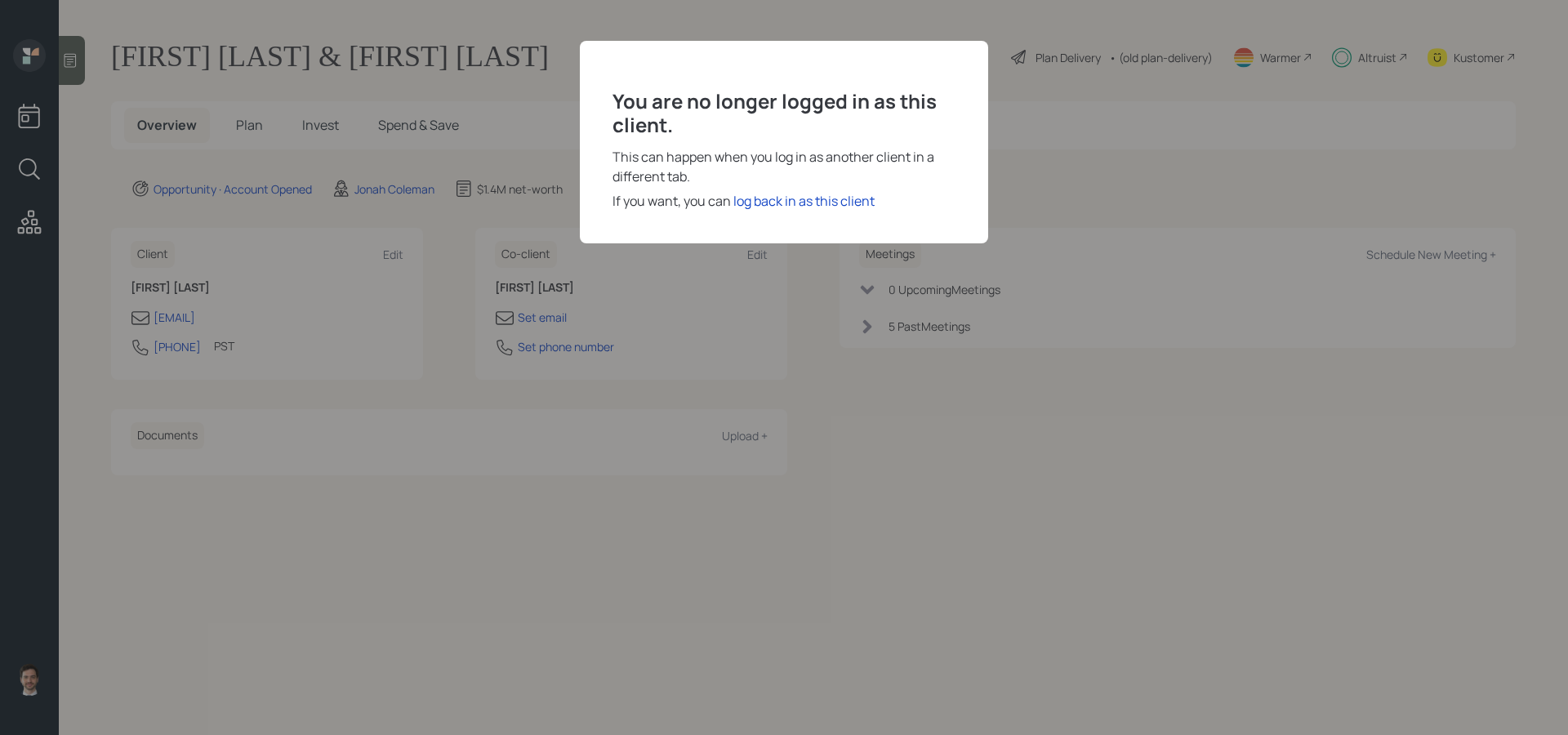 scroll, scrollTop: 0, scrollLeft: 0, axis: both 